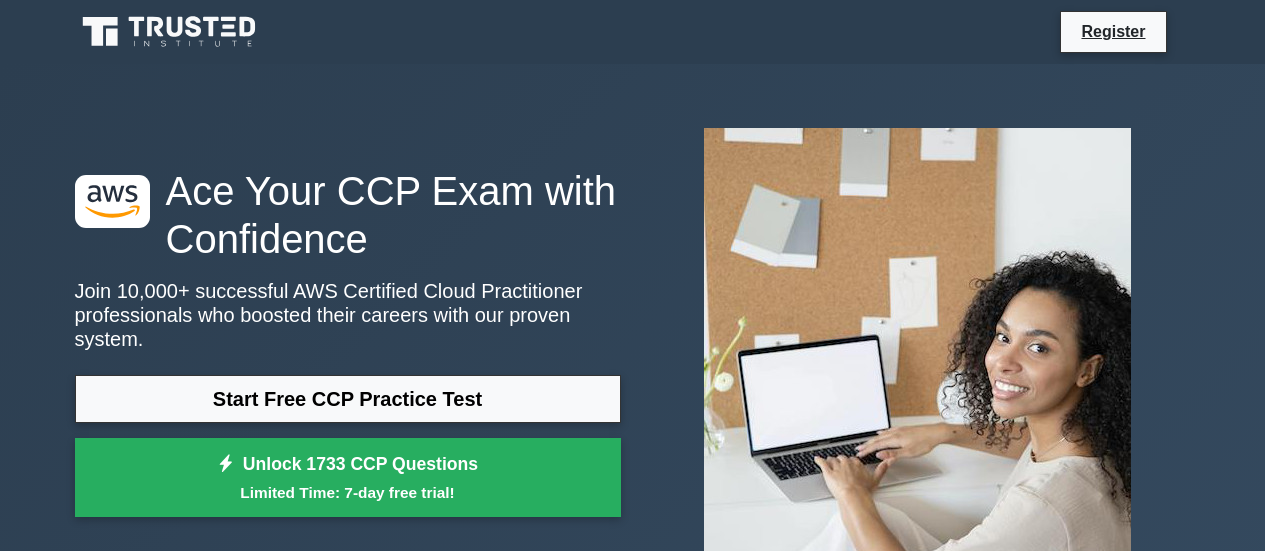 scroll, scrollTop: 0, scrollLeft: 0, axis: both 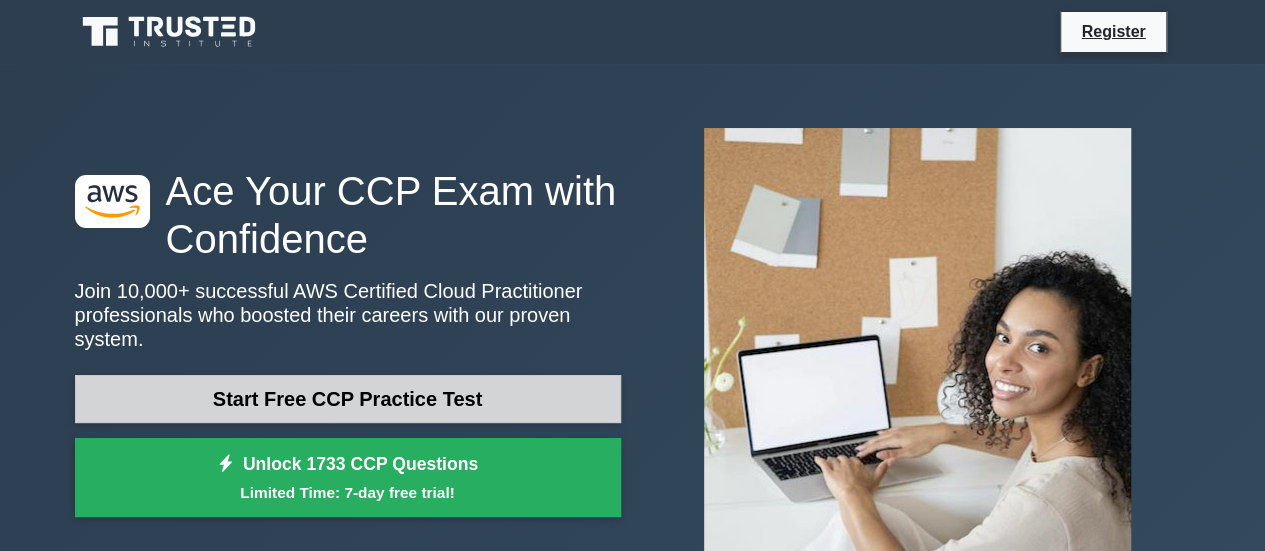 click on "Start Free CCP Practice Test" at bounding box center [348, 399] 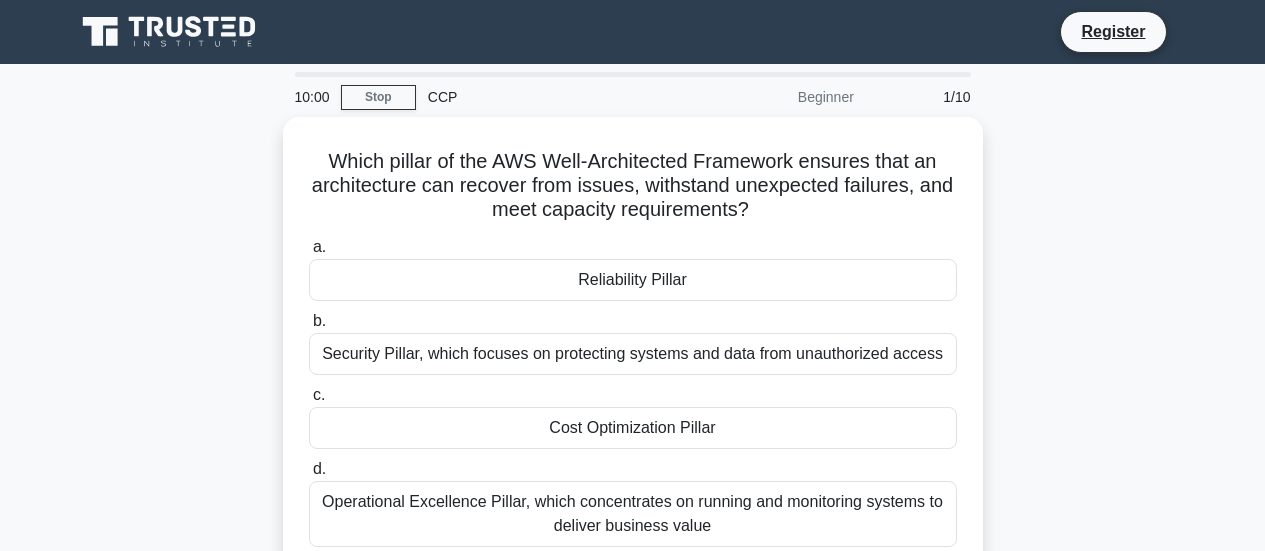 scroll, scrollTop: 0, scrollLeft: 0, axis: both 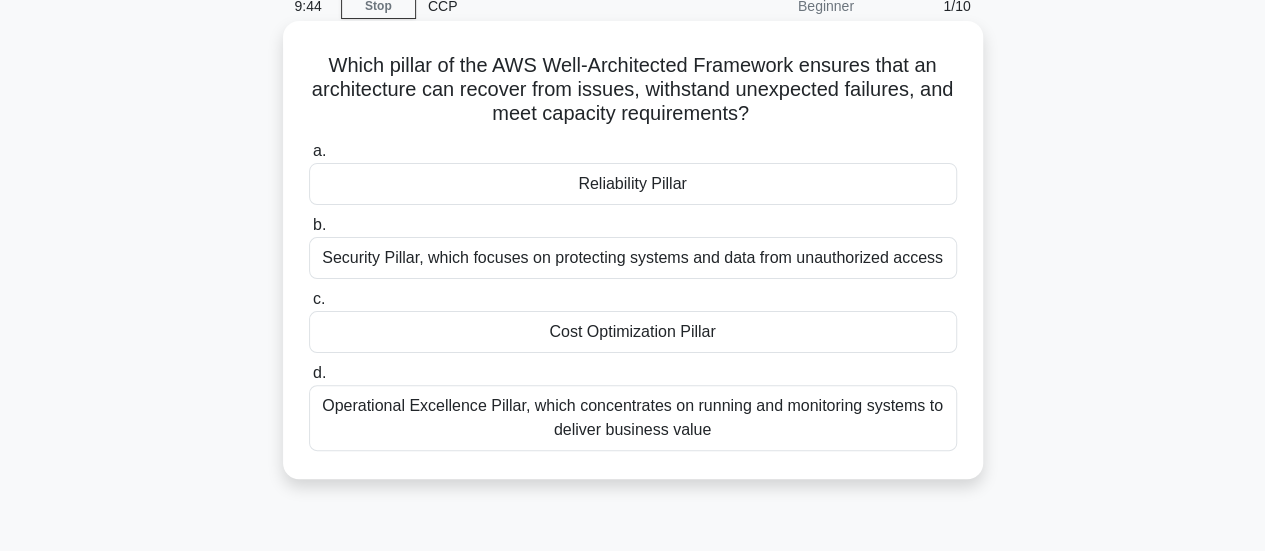 click on "Security Pillar, which focuses on protecting systems and data from unauthorized access" at bounding box center (633, 258) 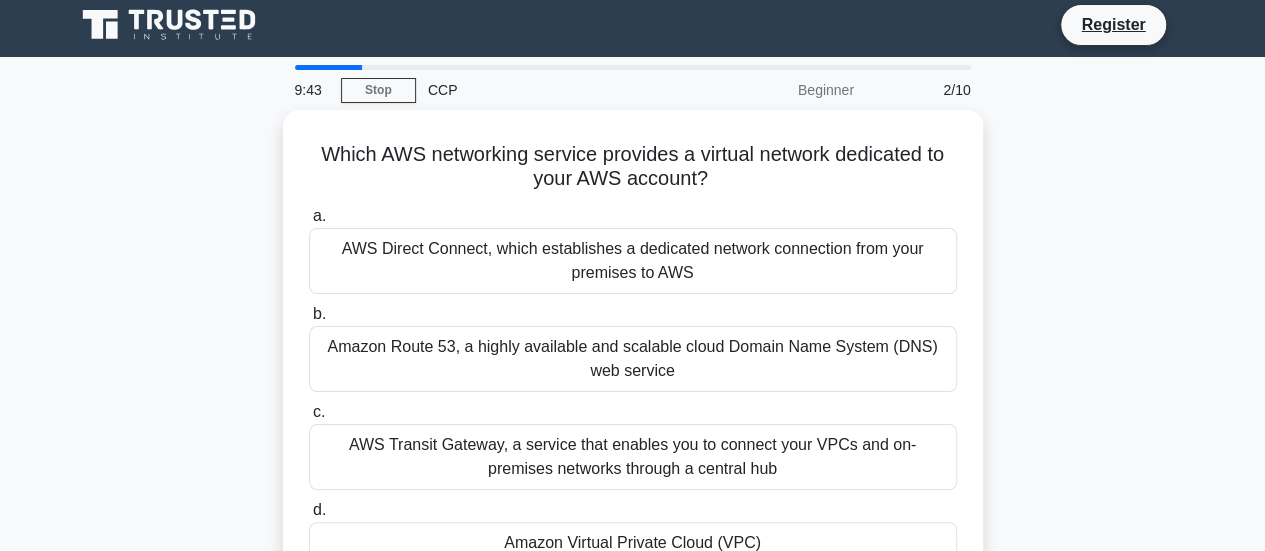 scroll, scrollTop: 0, scrollLeft: 0, axis: both 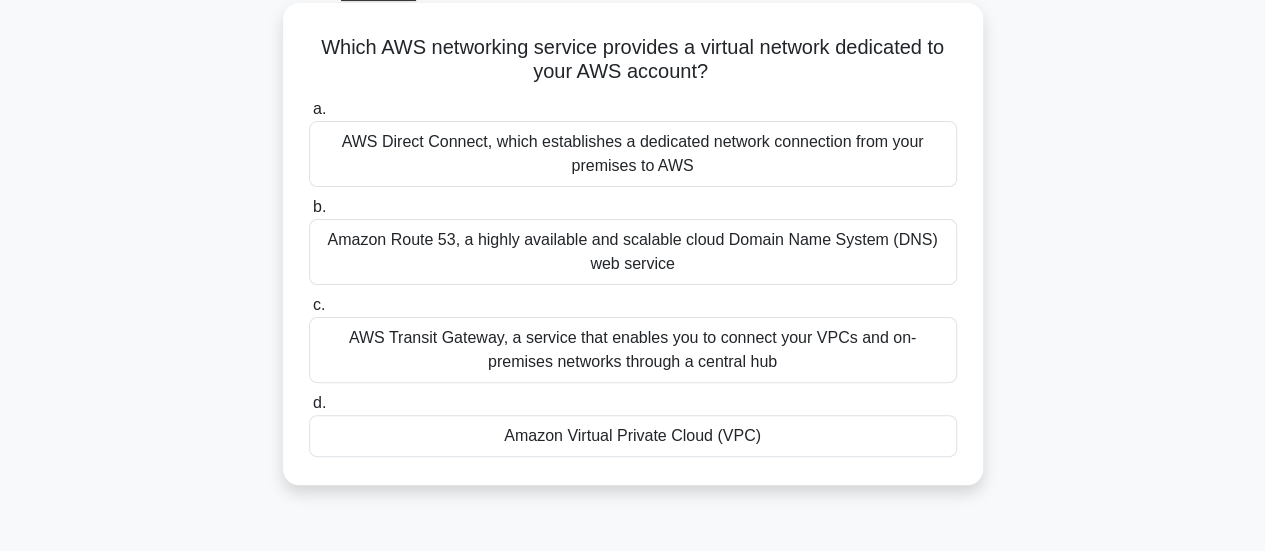 click on "Amazon Route 53, a highly available and scalable cloud Domain Name System (DNS) web service" at bounding box center (633, 252) 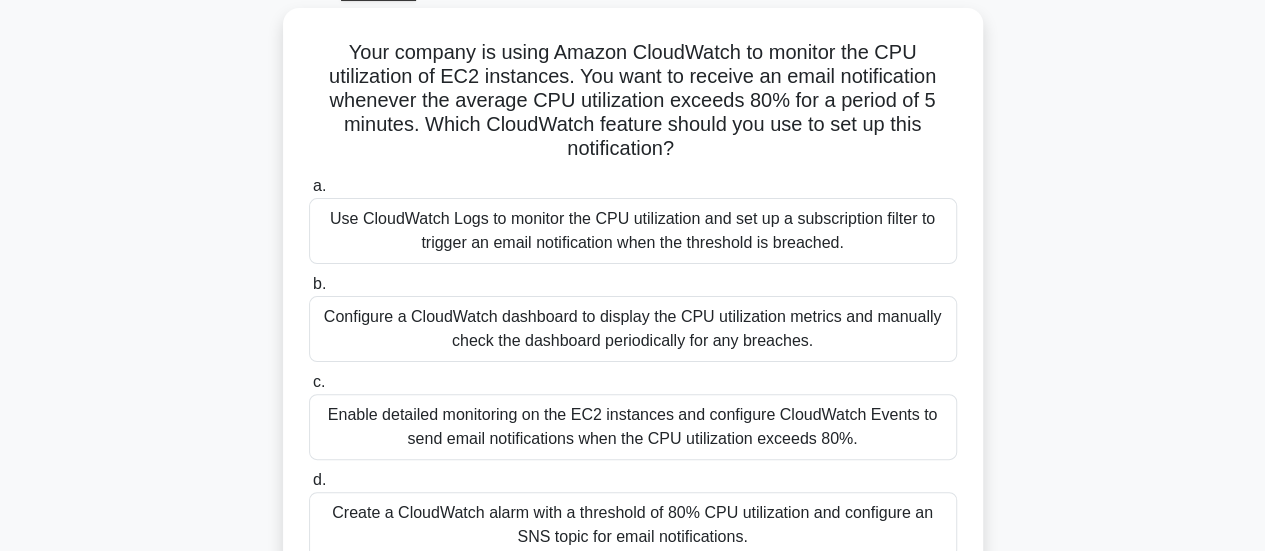 scroll, scrollTop: 0, scrollLeft: 0, axis: both 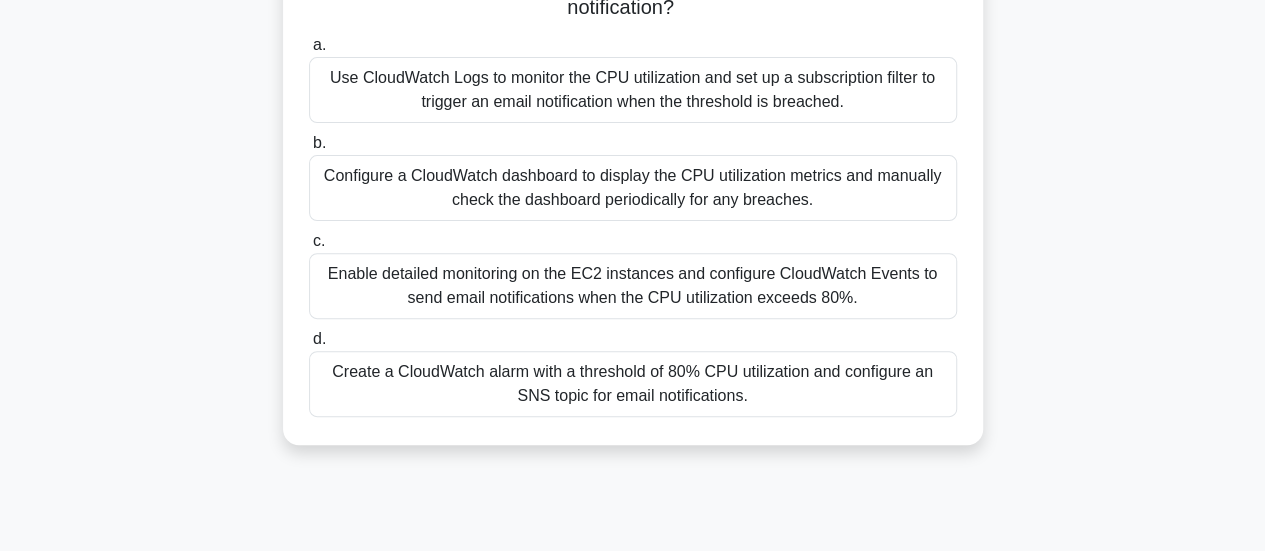 click on "Create a CloudWatch alarm with a threshold of 80% CPU utilization and configure an SNS topic for email notifications." at bounding box center (633, 384) 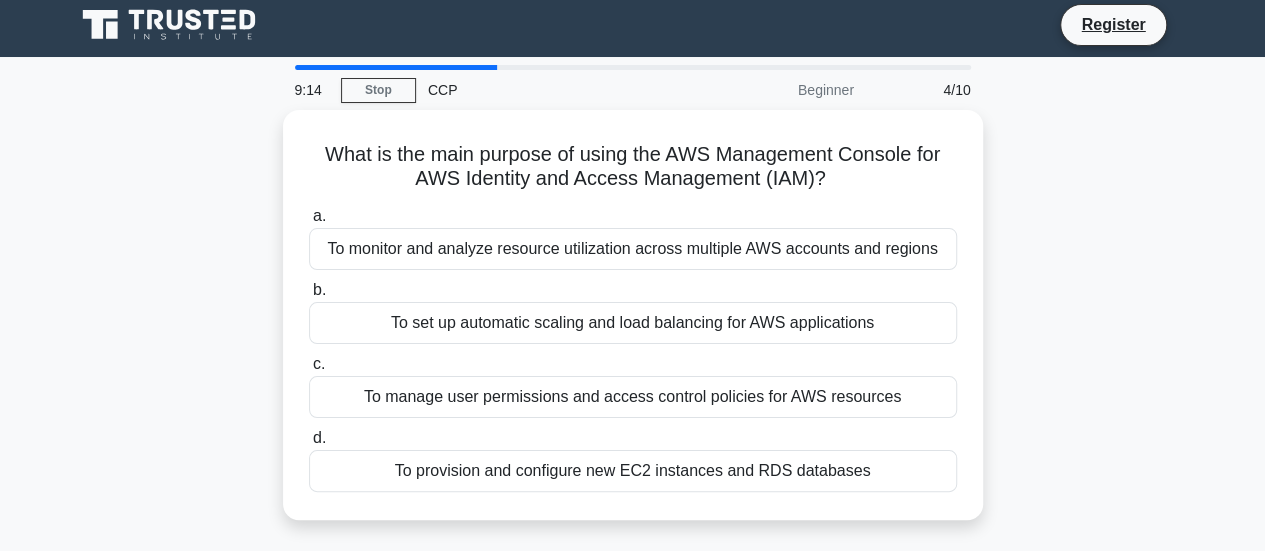 scroll, scrollTop: 0, scrollLeft: 0, axis: both 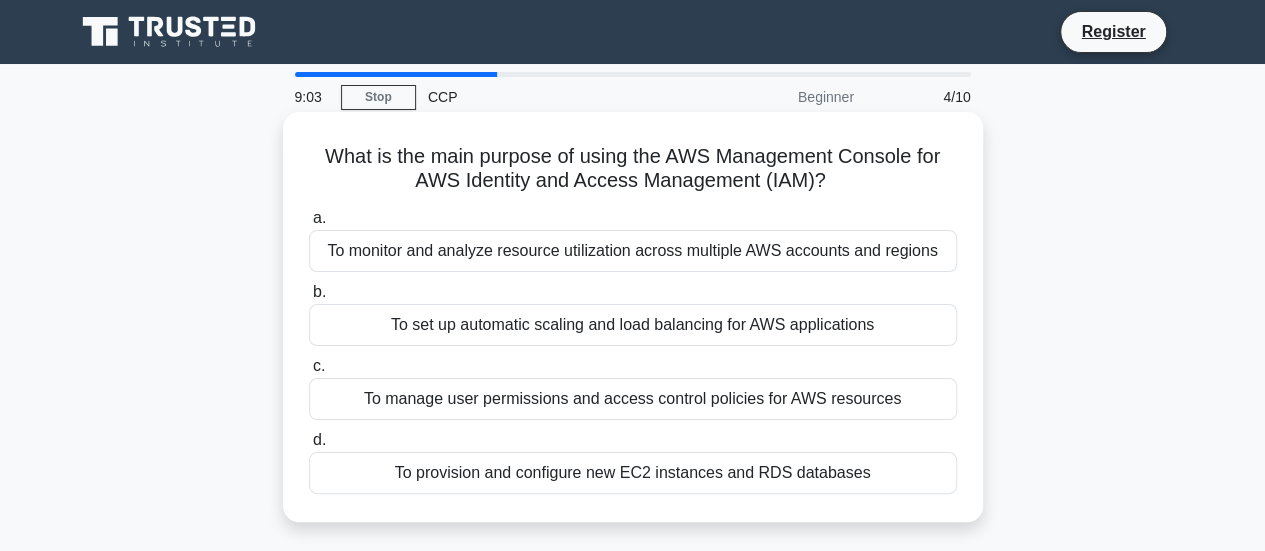click on "To manage user permissions and access control policies for AWS resources" at bounding box center (633, 399) 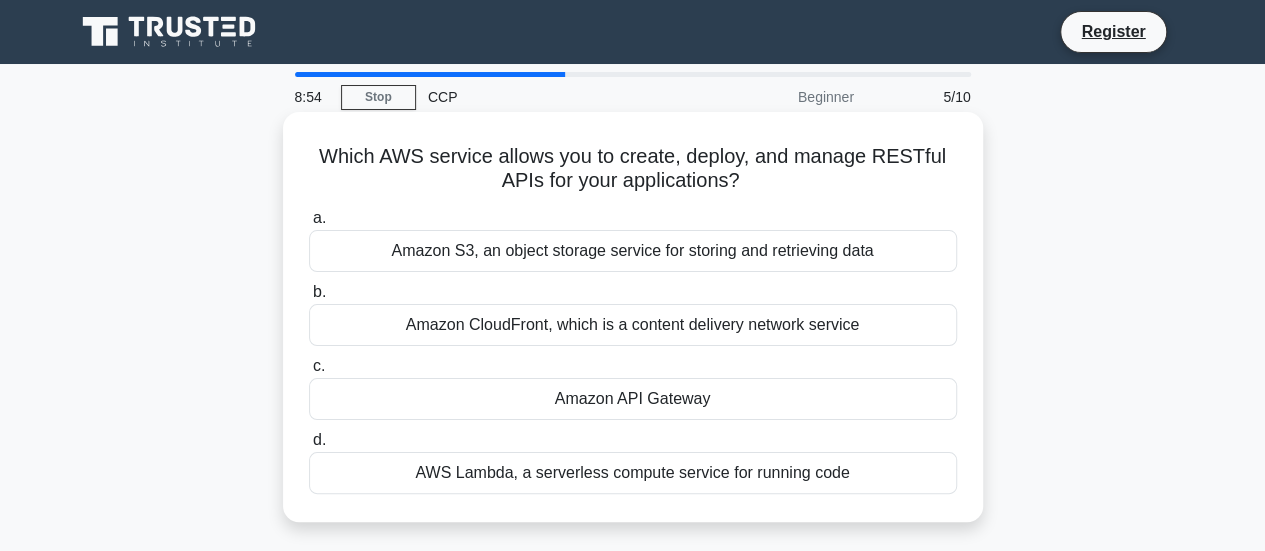 click on "AWS Lambda, a serverless compute service for running code" at bounding box center [633, 473] 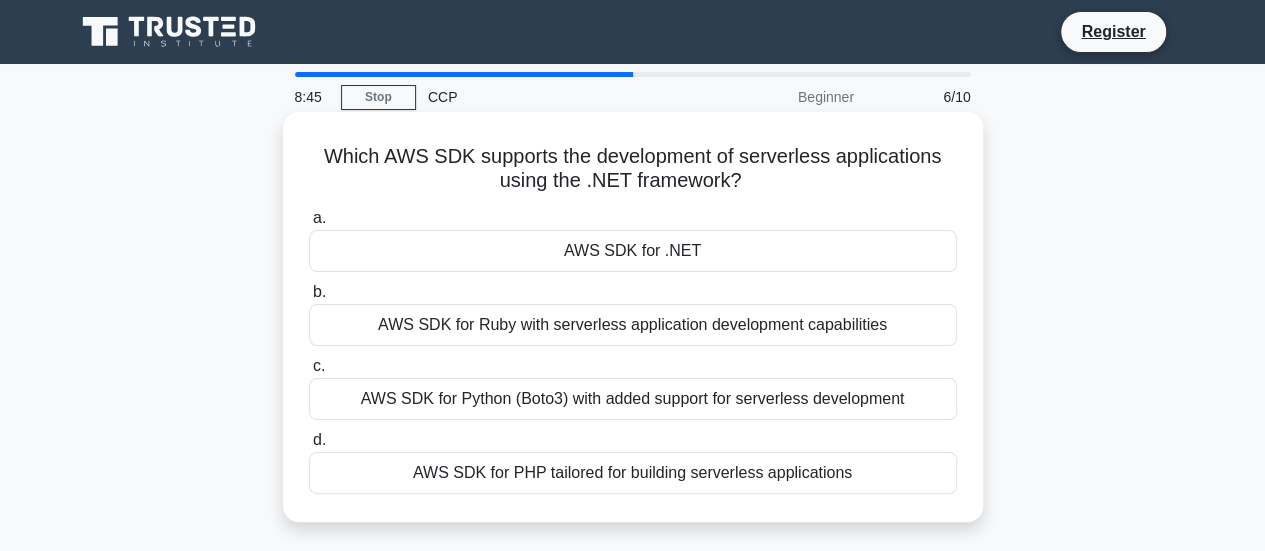 click on "AWS SDK for .NET" at bounding box center (633, 251) 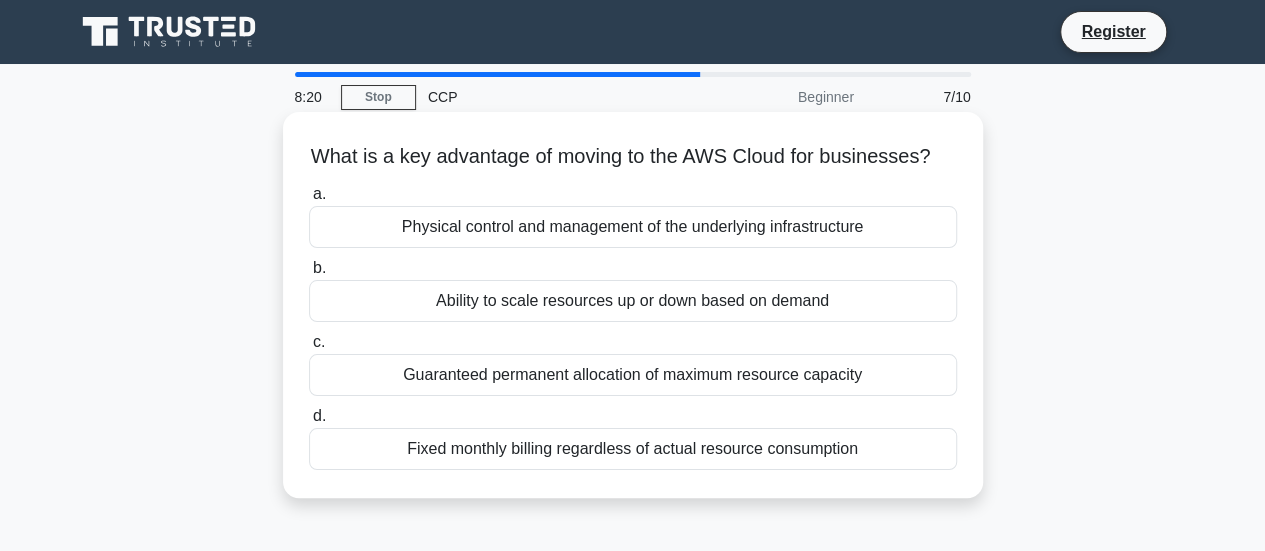 click on "Ability to scale resources up or down based on demand" at bounding box center (633, 301) 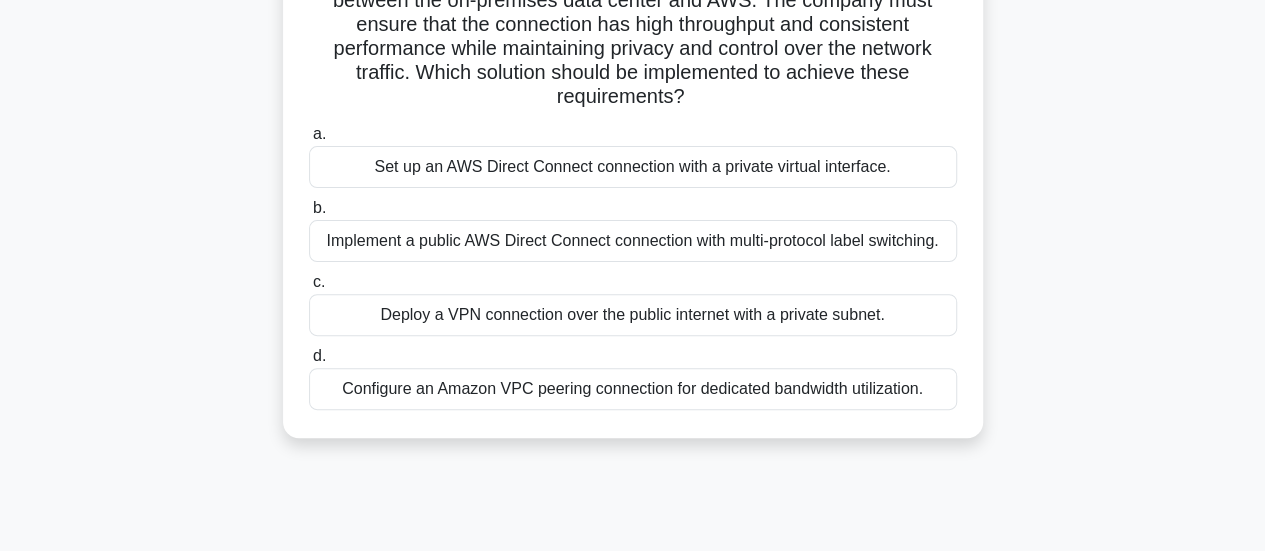 scroll, scrollTop: 197, scrollLeft: 0, axis: vertical 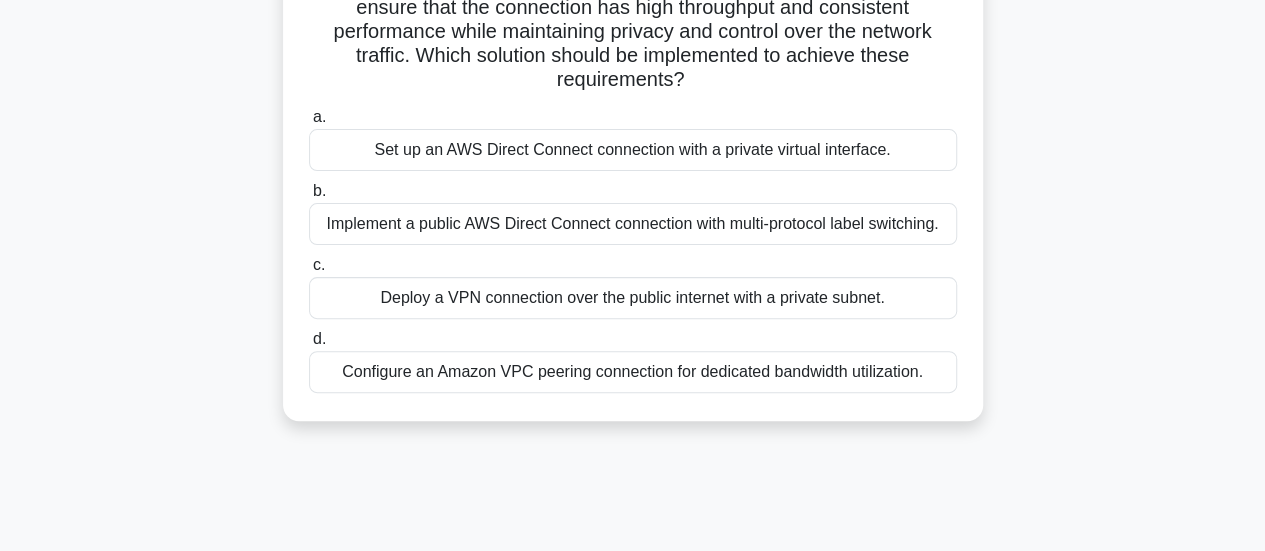click on "Set up an AWS Direct Connect connection with a private virtual interface." at bounding box center [633, 150] 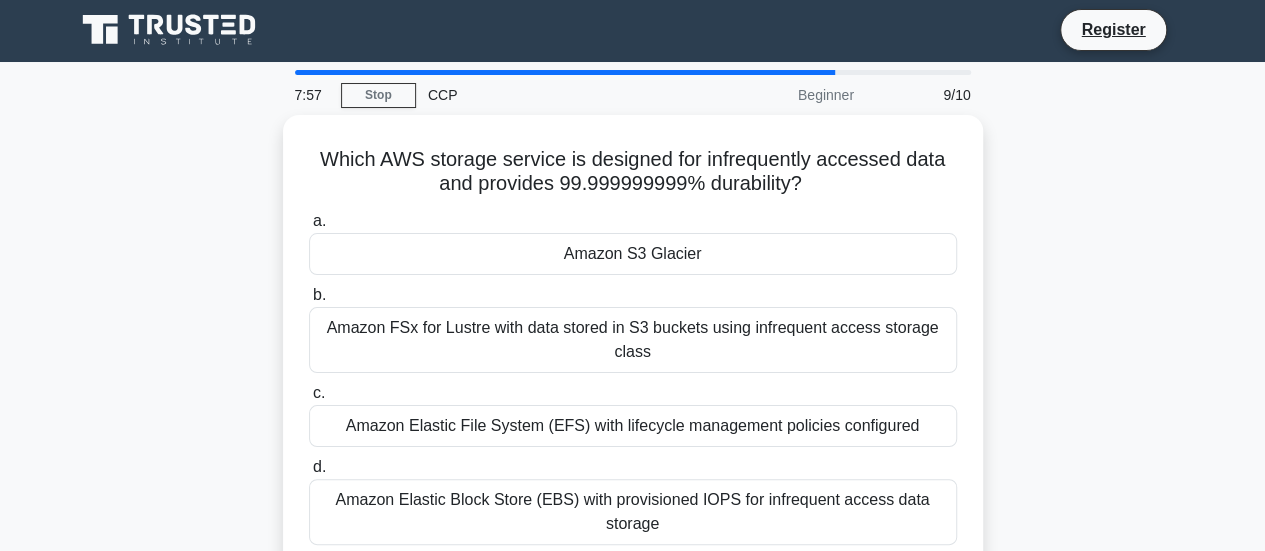 scroll, scrollTop: 0, scrollLeft: 0, axis: both 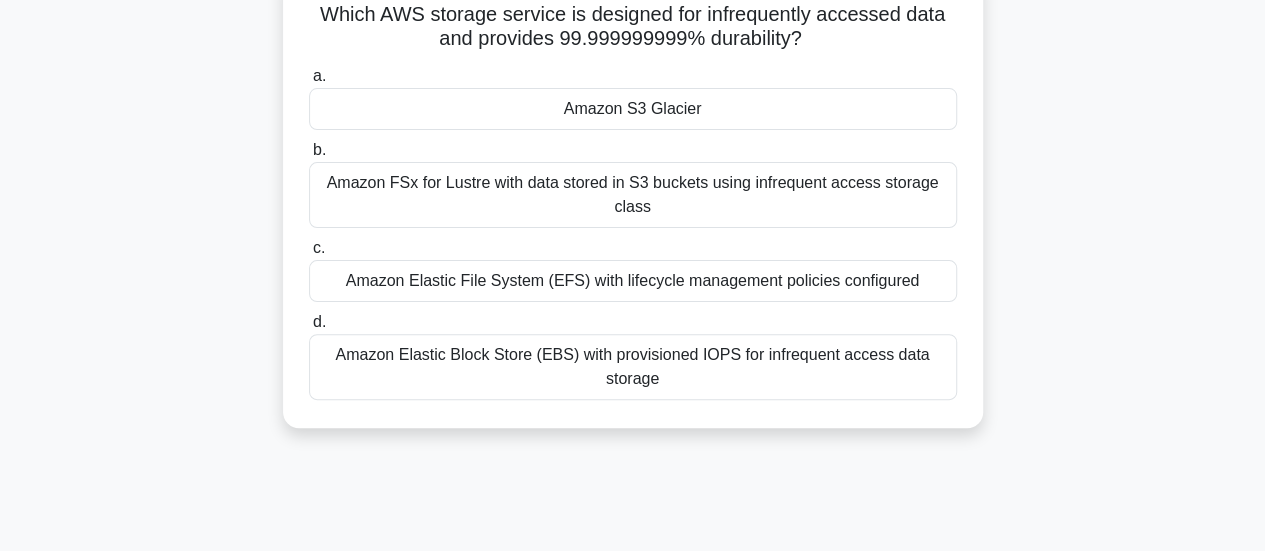 click on "Amazon Elastic File System (EFS) with lifecycle management policies configured" at bounding box center [633, 281] 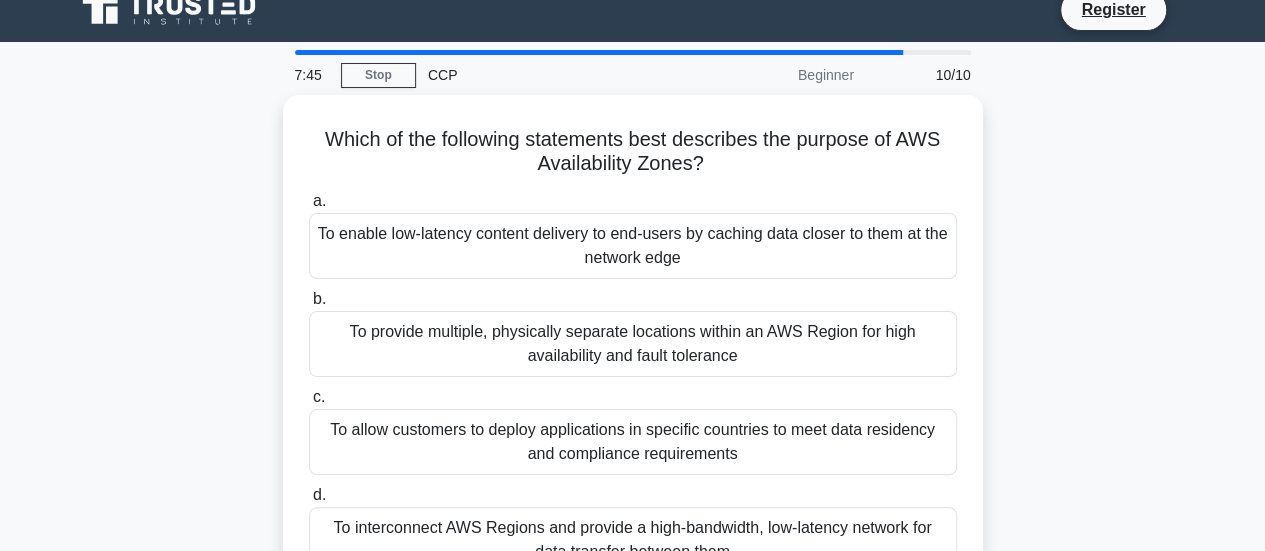 scroll, scrollTop: 0, scrollLeft: 0, axis: both 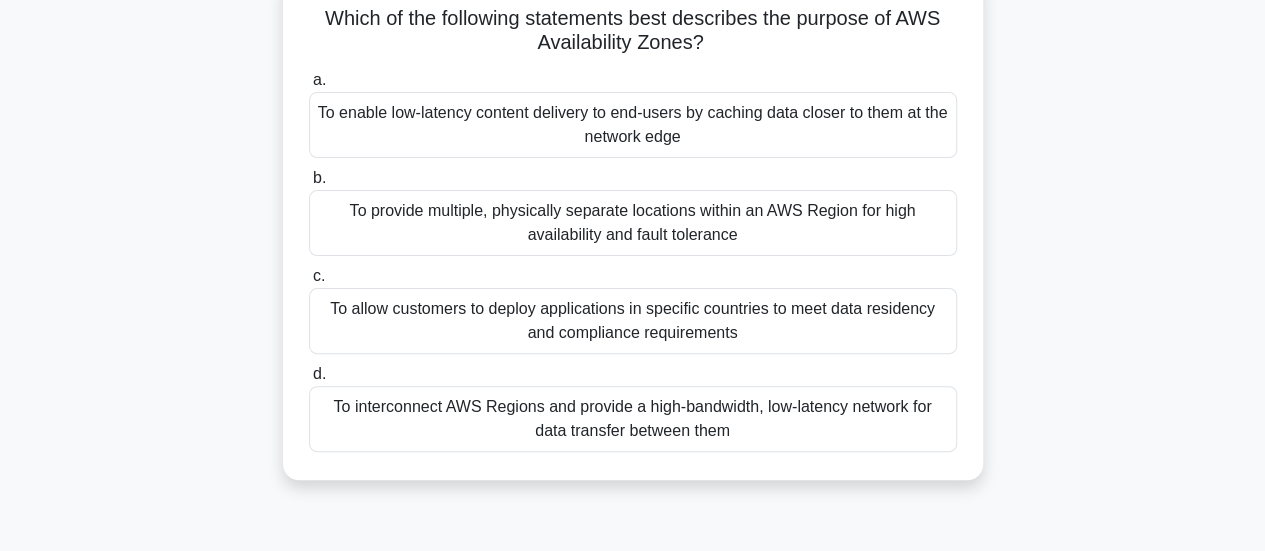 click on "To enable low-latency content delivery to end-users by caching data closer to them at the network edge" at bounding box center [633, 125] 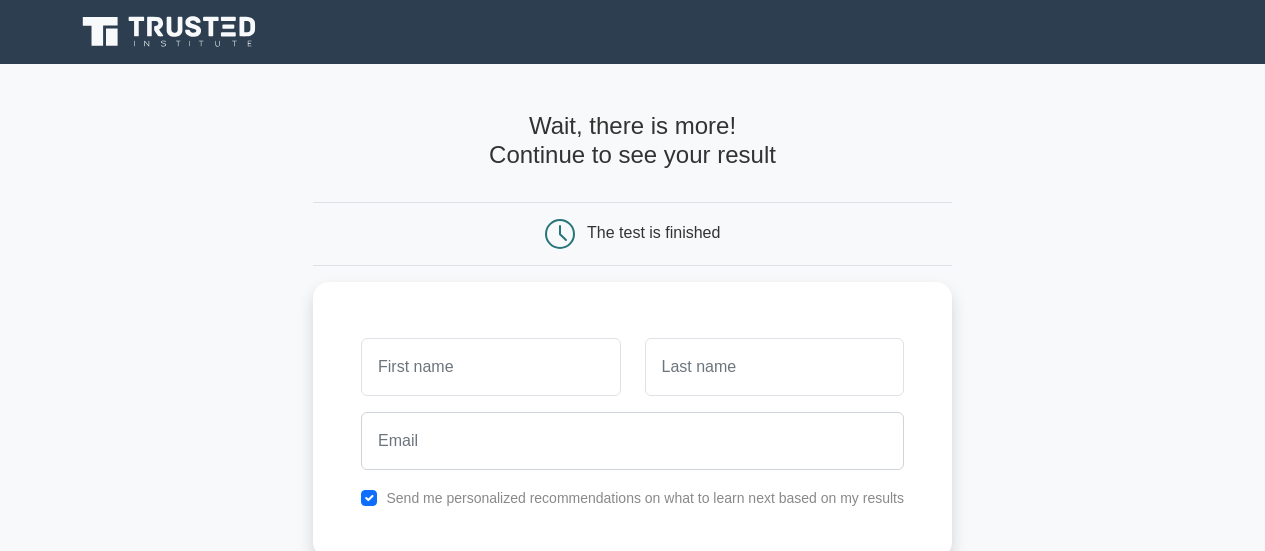 scroll, scrollTop: 0, scrollLeft: 0, axis: both 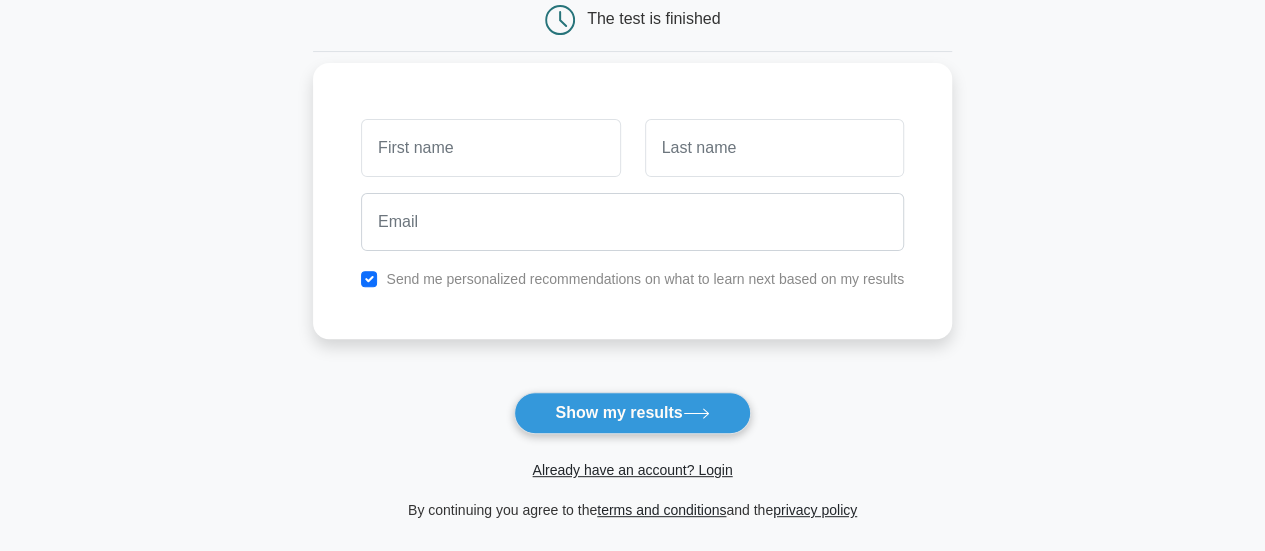 click at bounding box center (490, 148) 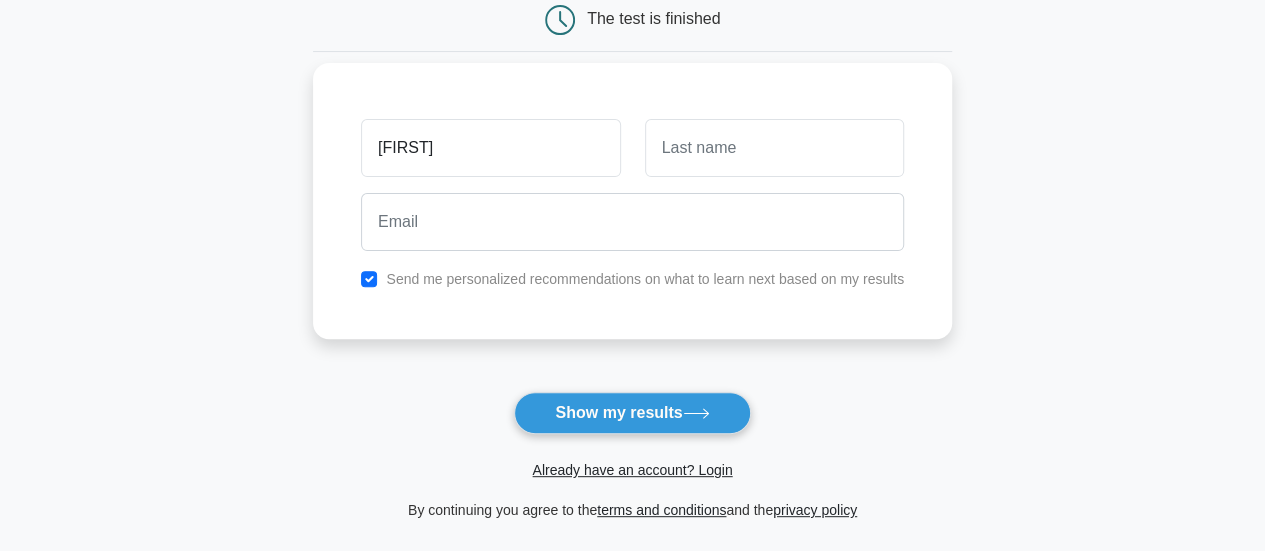 type on "[FIRST]" 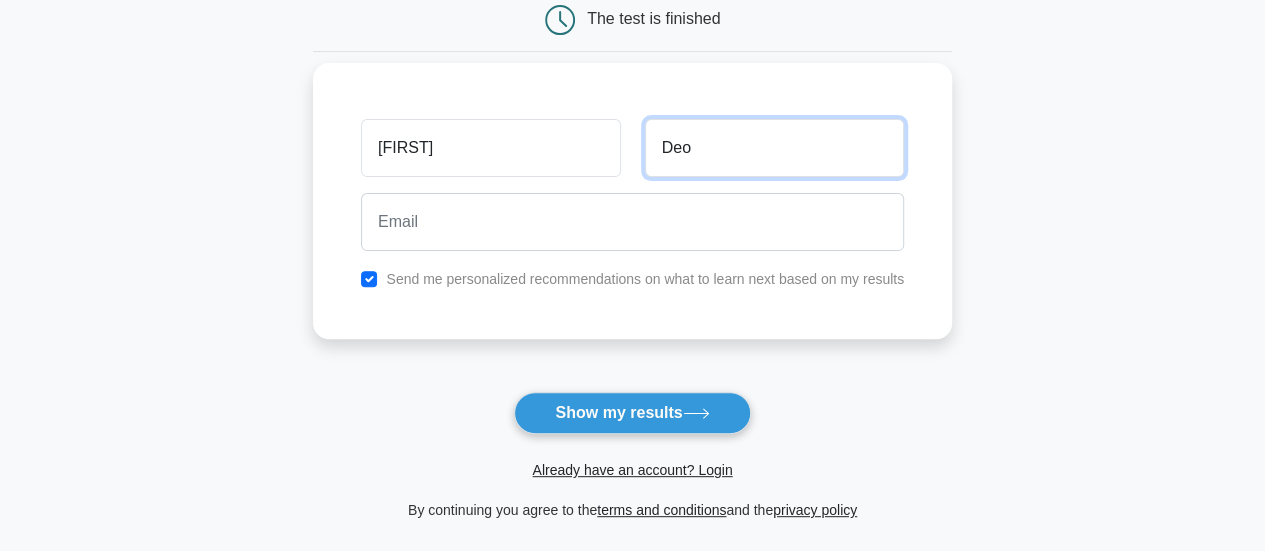type on "Deo" 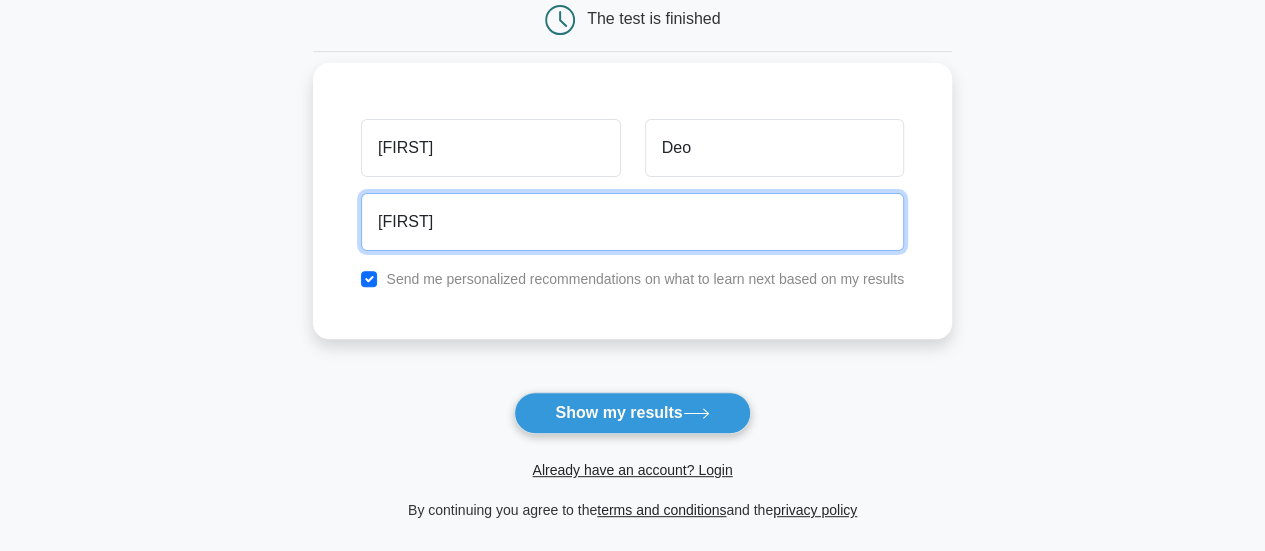type on "[USERNAME]@[DOMAIN]" 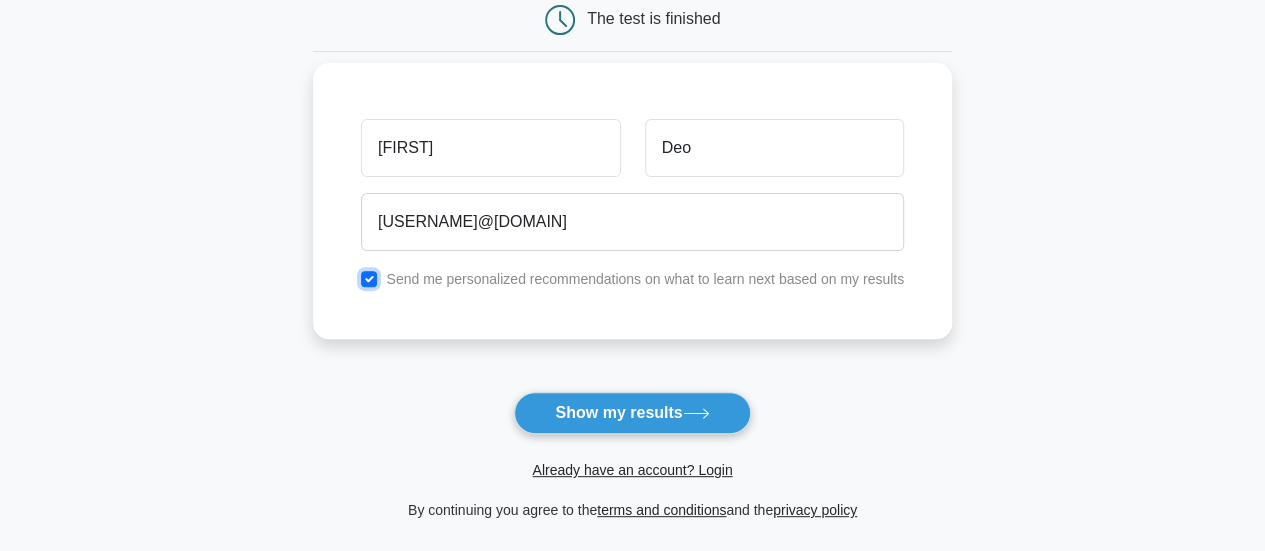 click at bounding box center (369, 279) 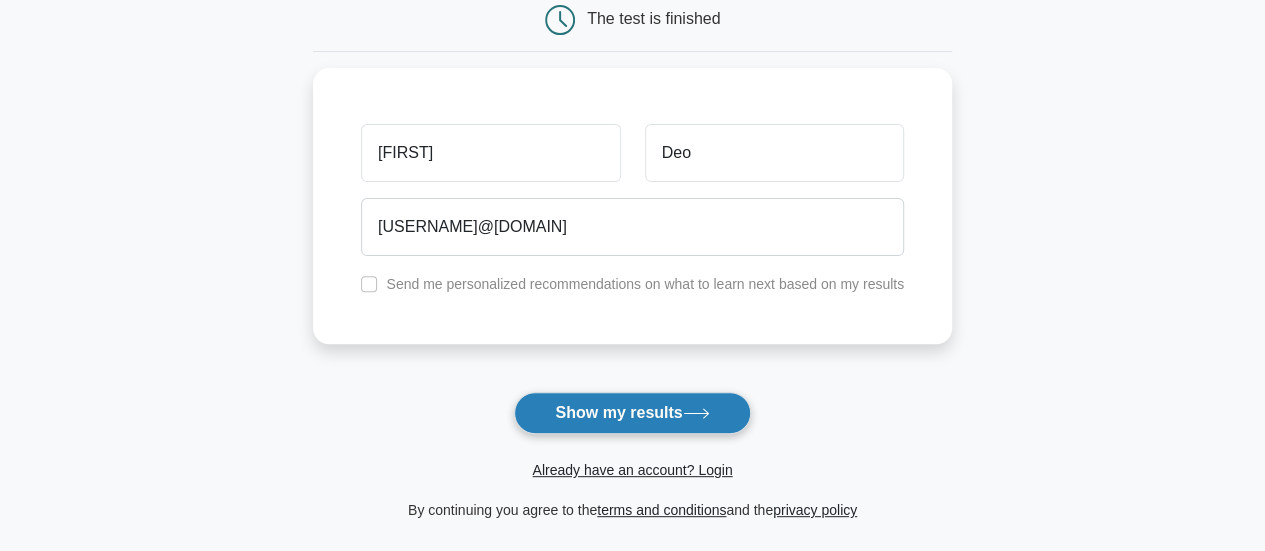 click on "Wait, there is more! Continue to see your result
The test is finished
[FIRST] [LAST]" at bounding box center (632, 210) 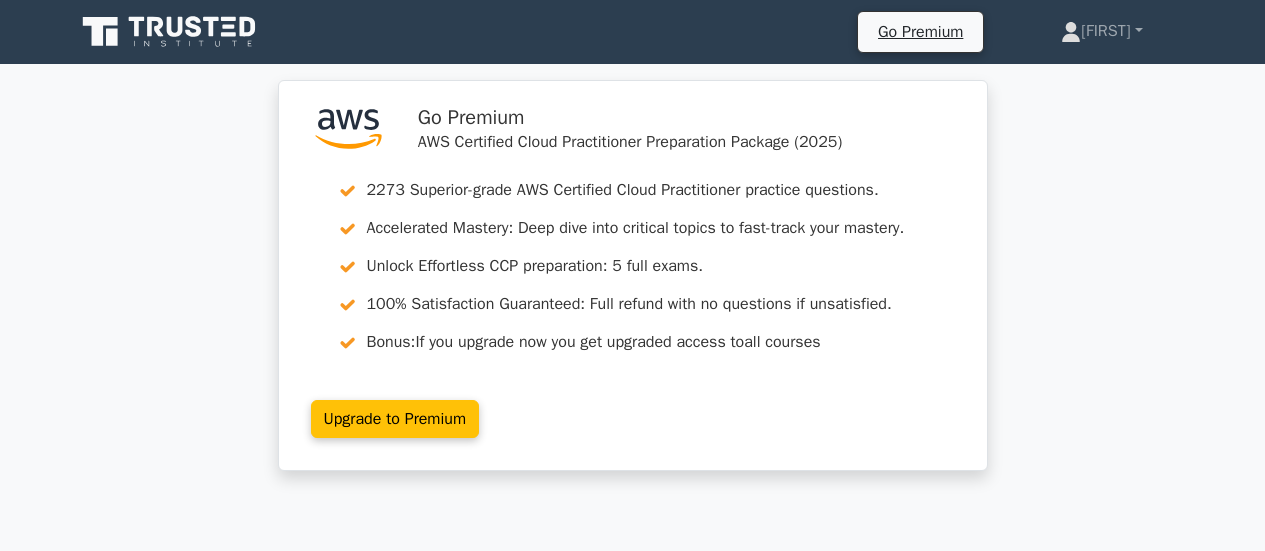scroll, scrollTop: 0, scrollLeft: 0, axis: both 